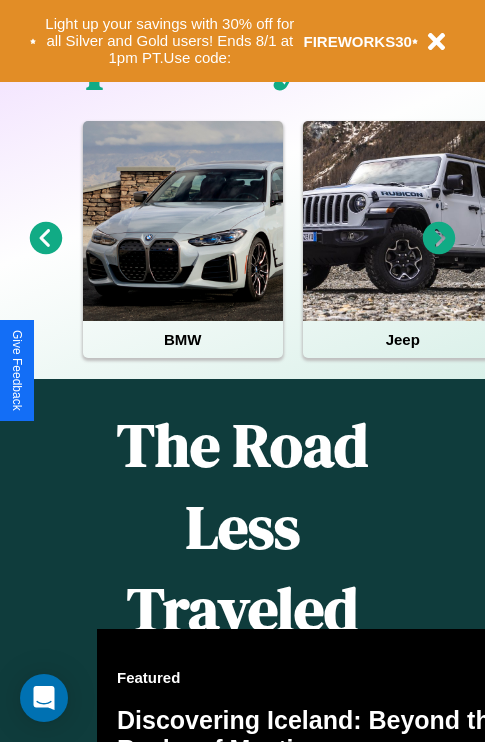 scroll, scrollTop: 2423, scrollLeft: 0, axis: vertical 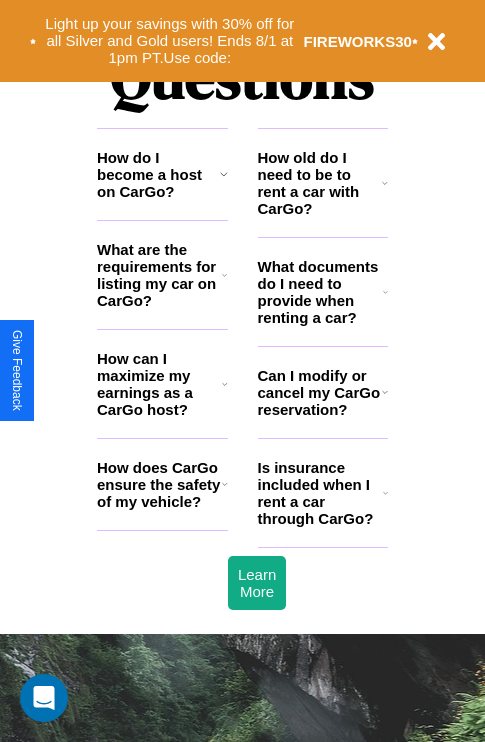 click on "What documents do I need to provide when renting a car?" at bounding box center [321, 292] 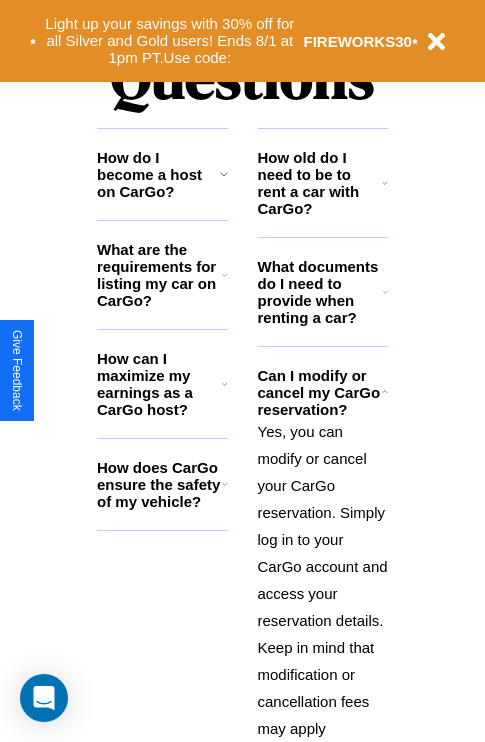 click 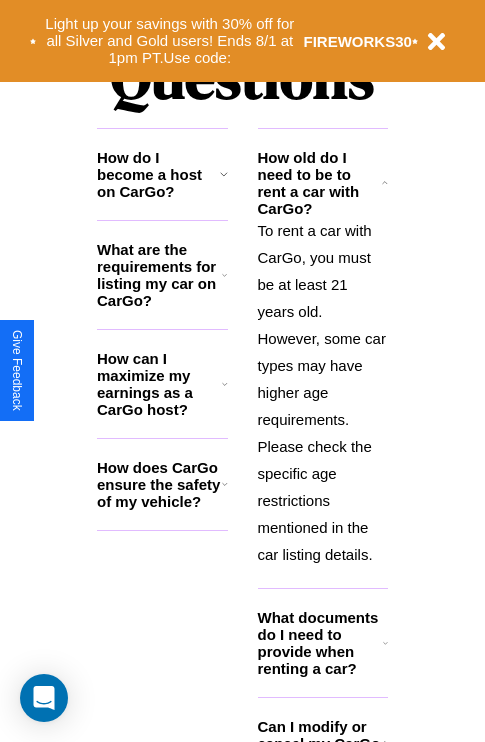 click 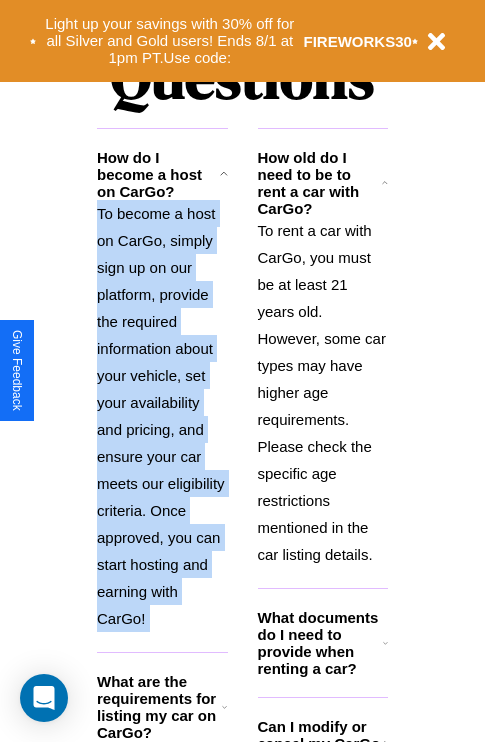 scroll, scrollTop: 2538, scrollLeft: 0, axis: vertical 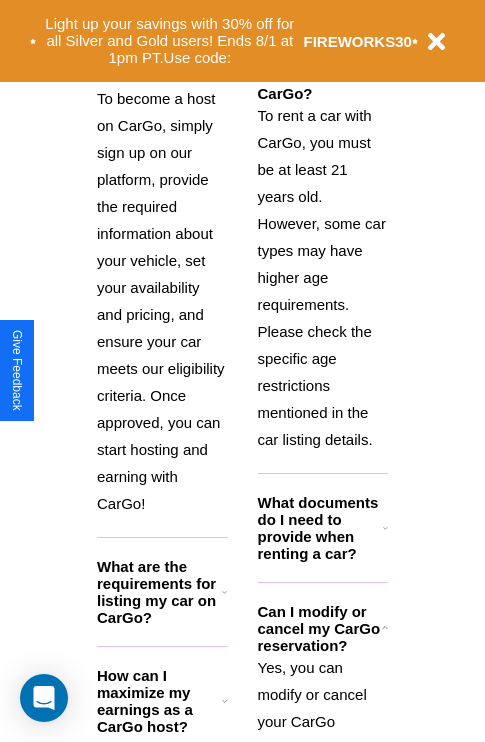 click 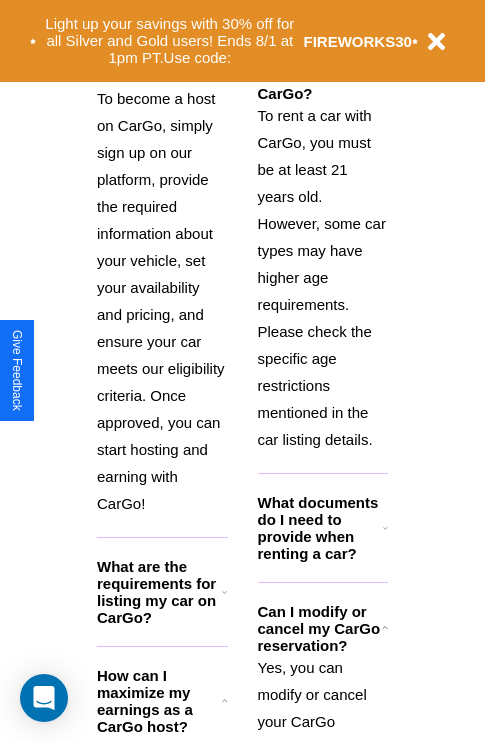click on "Can I modify or cancel my CarGo reservation?" at bounding box center (320, 628) 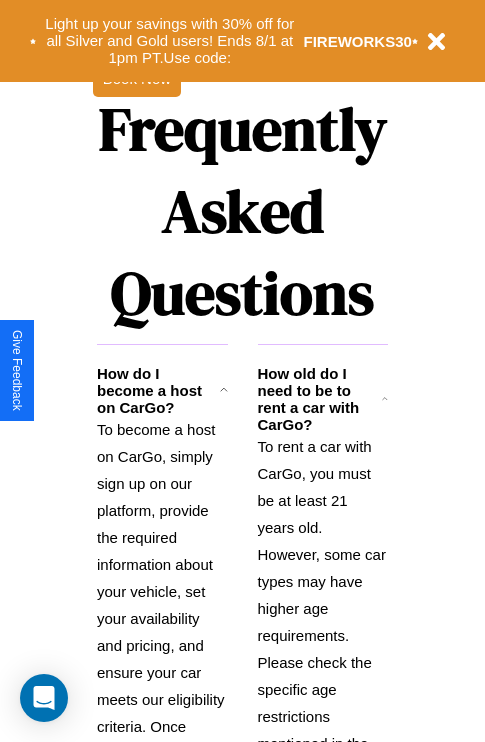 scroll, scrollTop: 1947, scrollLeft: 0, axis: vertical 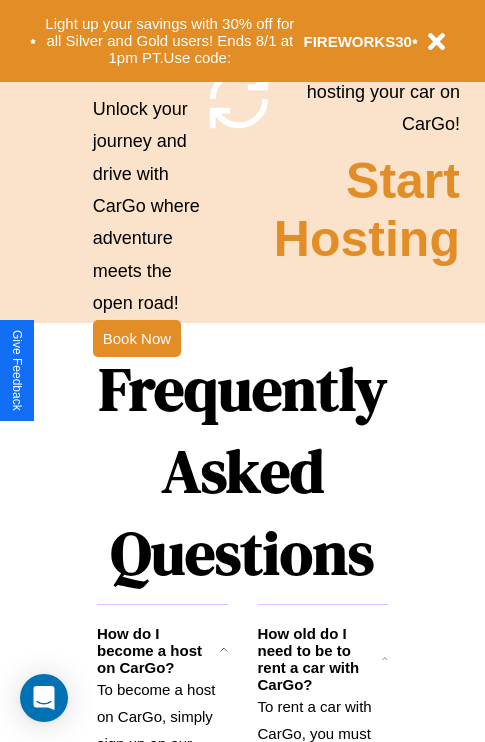 click on "Frequently Asked Questions" at bounding box center (242, 471) 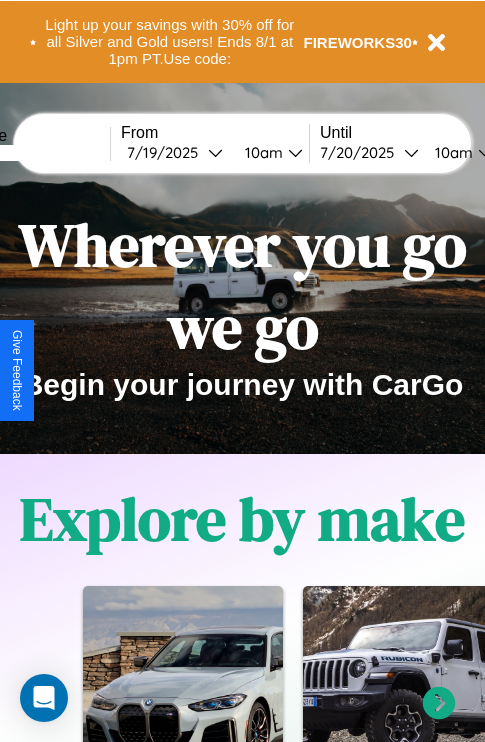 scroll, scrollTop: 0, scrollLeft: 0, axis: both 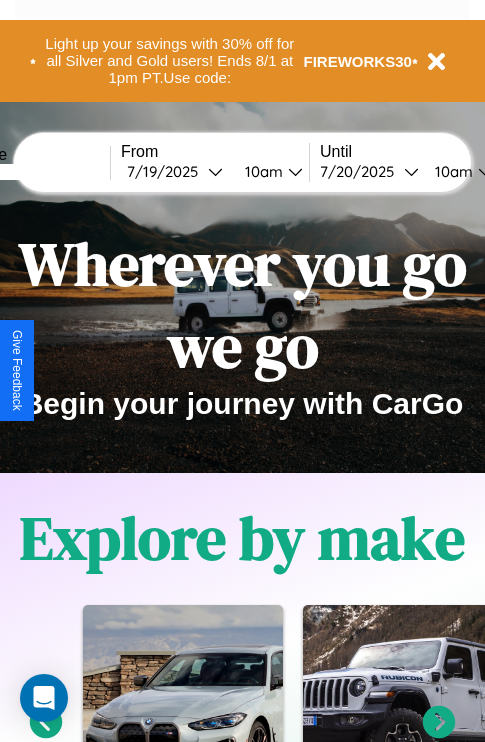 click at bounding box center (35, 172) 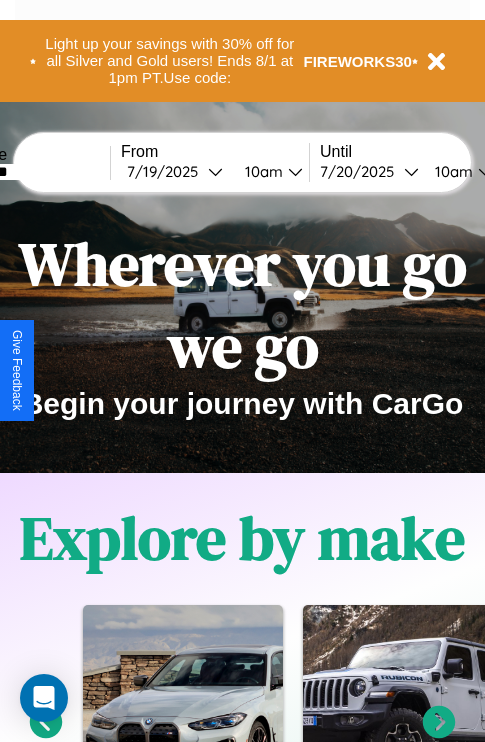 type on "********" 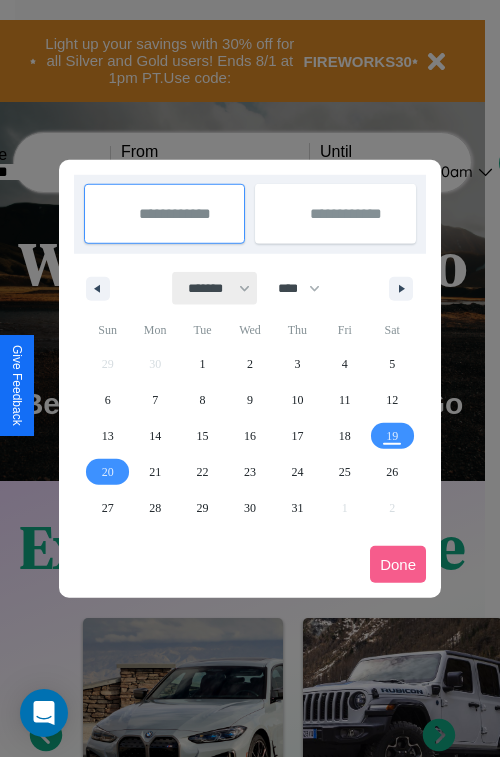 click on "******* ******** ***** ***** *** **** **** ****** ********* ******* ******** ********" at bounding box center (215, 288) 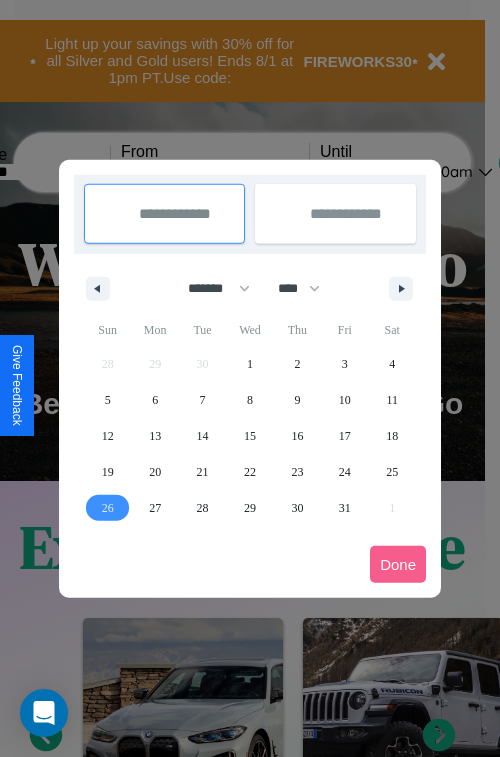 click on "26" at bounding box center [108, 508] 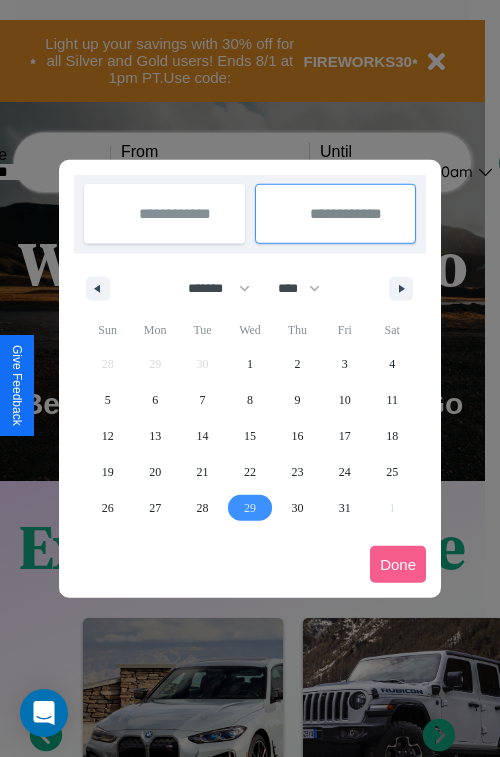 click on "29" at bounding box center (250, 508) 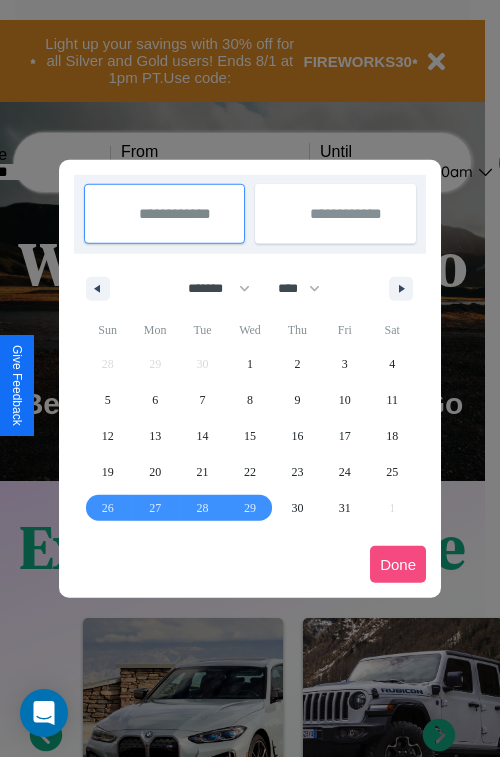 click on "Done" at bounding box center (398, 564) 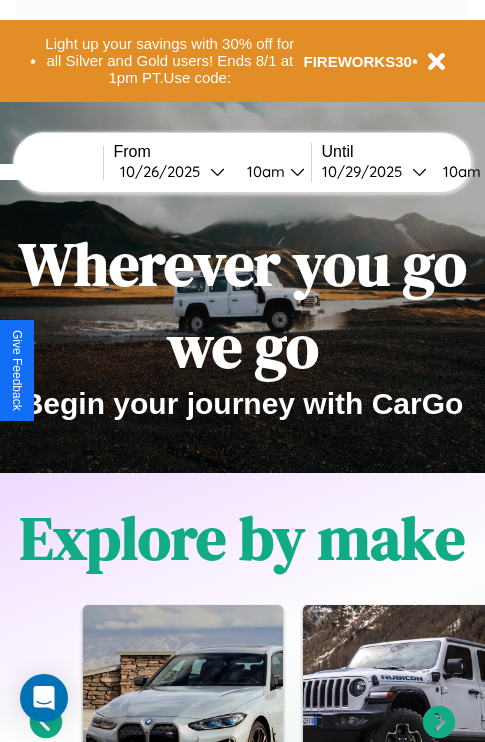 click on "10am" at bounding box center [263, 171] 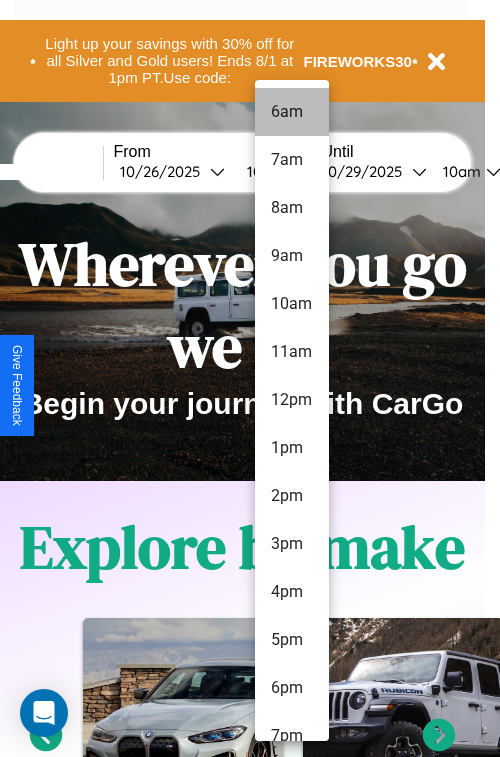 click on "6am" at bounding box center (292, 112) 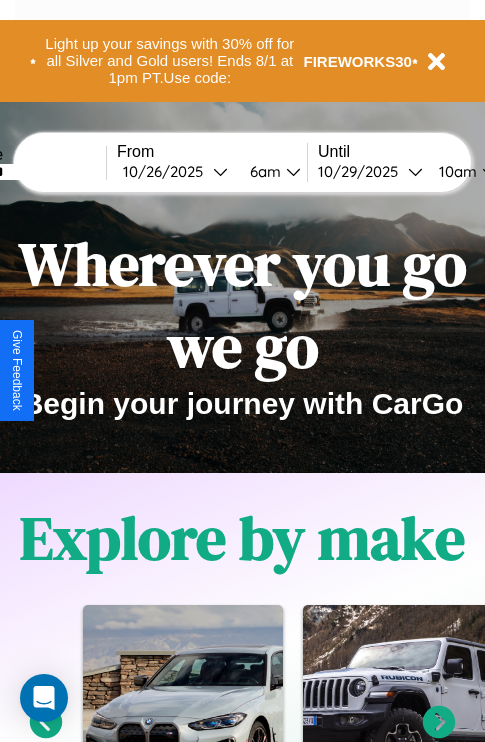click on "10am" at bounding box center [455, 171] 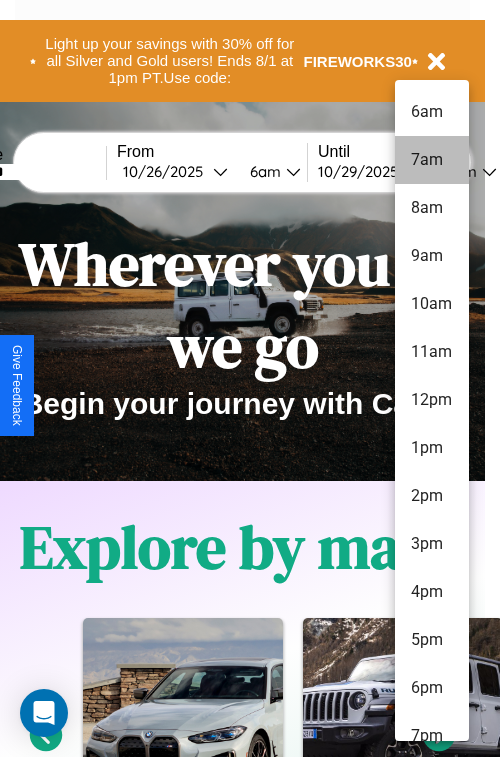 click on "7am" at bounding box center [432, 160] 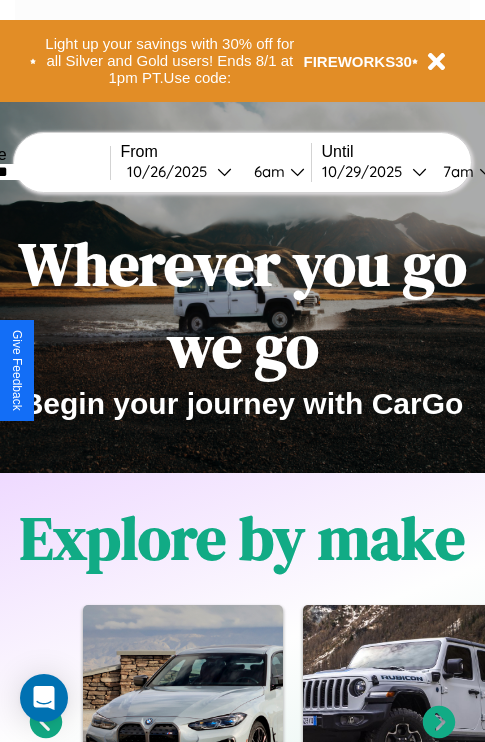scroll, scrollTop: 0, scrollLeft: 77, axis: horizontal 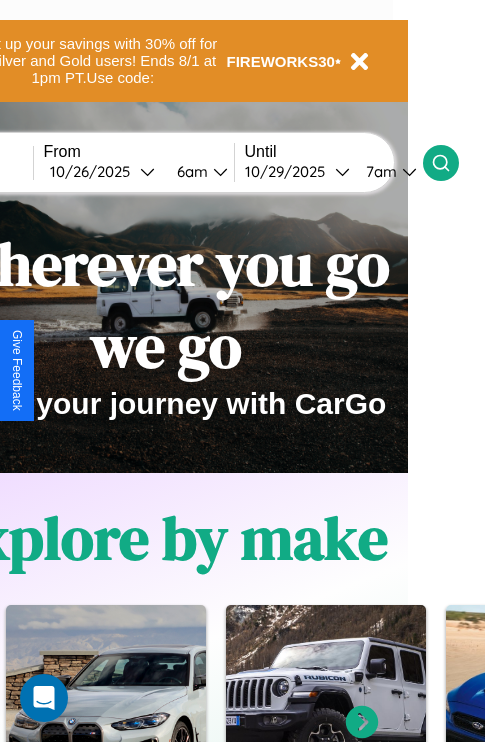 click 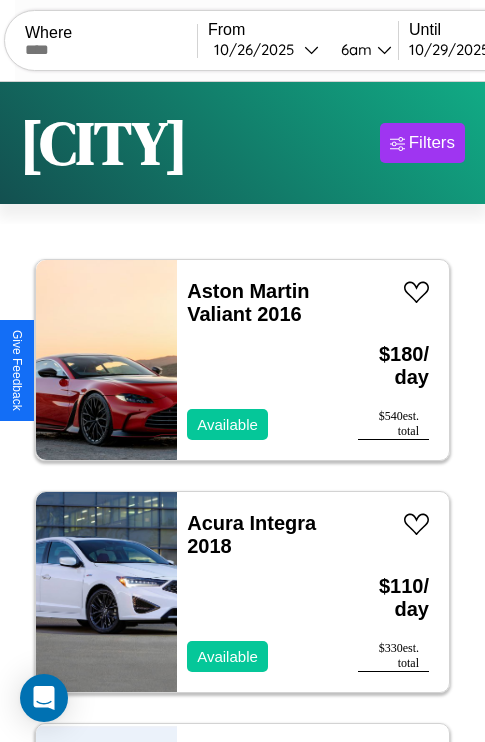scroll, scrollTop: 50, scrollLeft: 0, axis: vertical 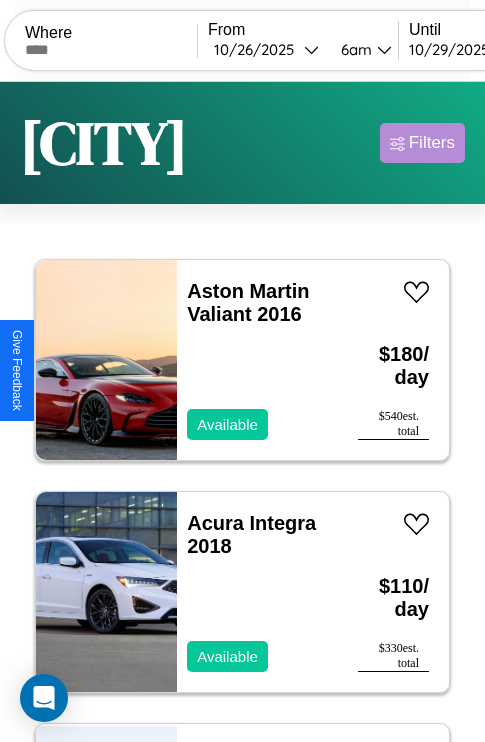 click on "Filters" at bounding box center (432, 143) 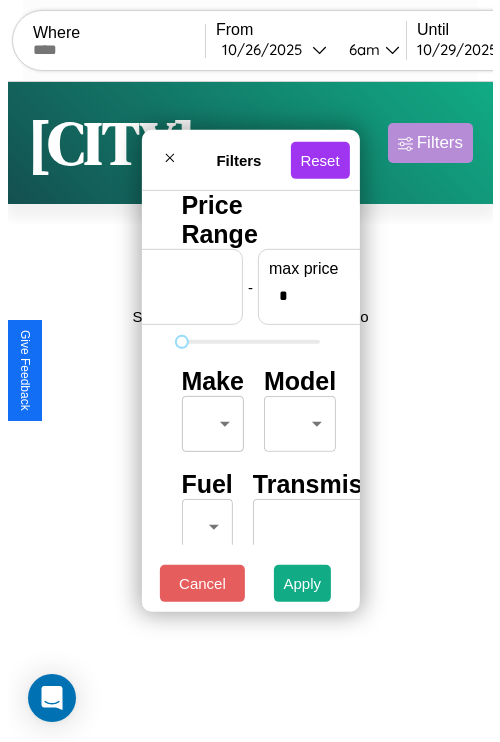 scroll, scrollTop: 0, scrollLeft: 124, axis: horizontal 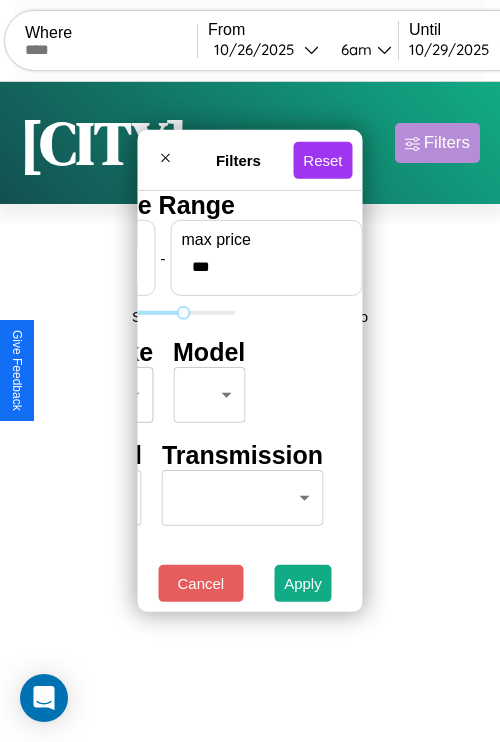 type on "***" 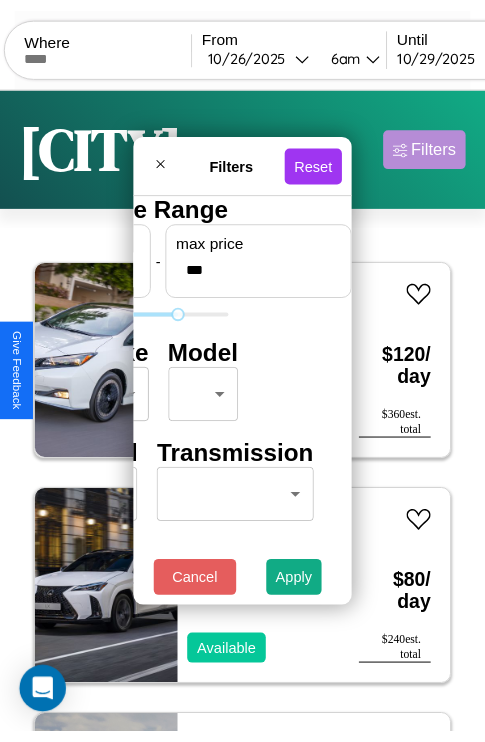 scroll, scrollTop: 0, scrollLeft: 0, axis: both 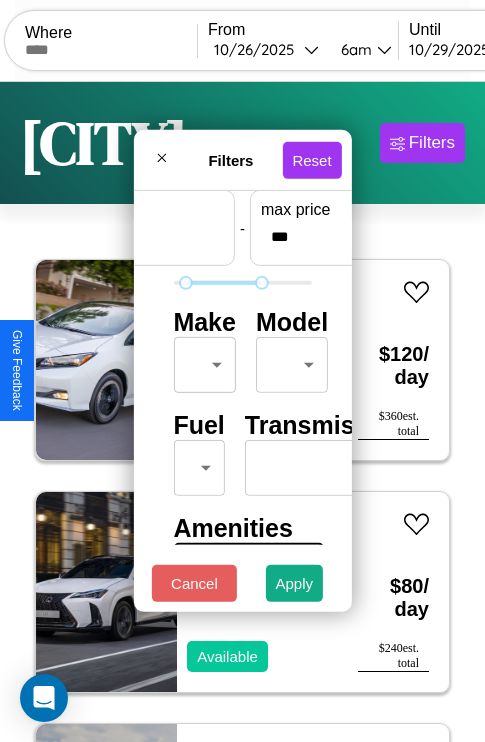 type on "**" 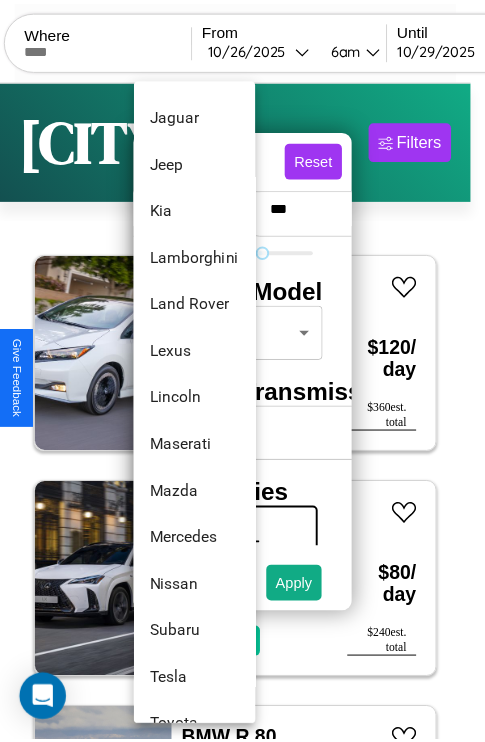 scroll, scrollTop: 1083, scrollLeft: 0, axis: vertical 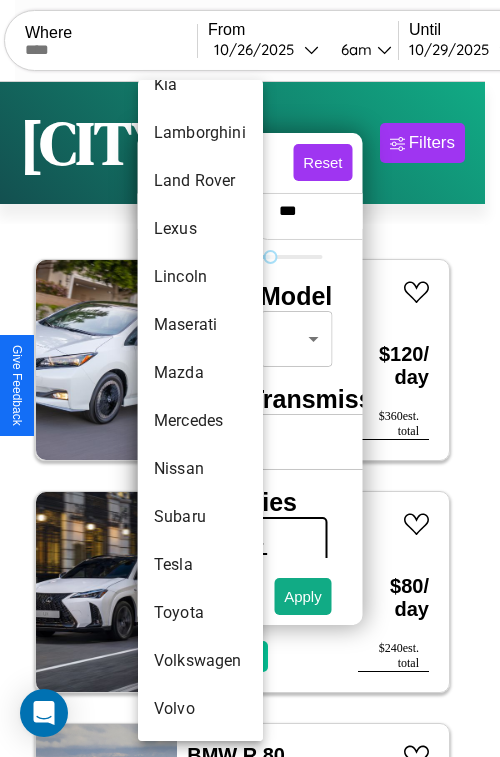 click on "Tesla" at bounding box center [200, 565] 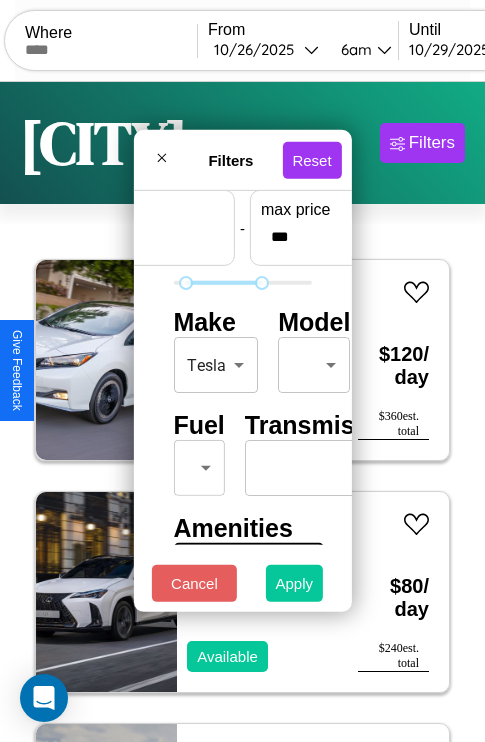 click on "Apply" at bounding box center [295, 583] 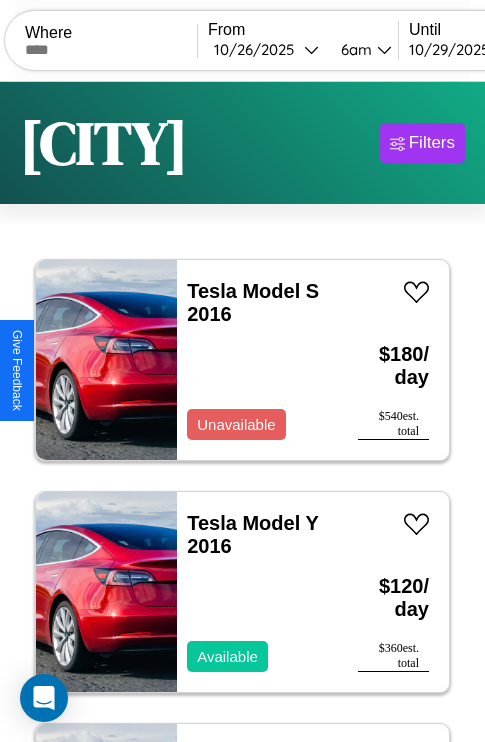 scroll, scrollTop: 95, scrollLeft: 0, axis: vertical 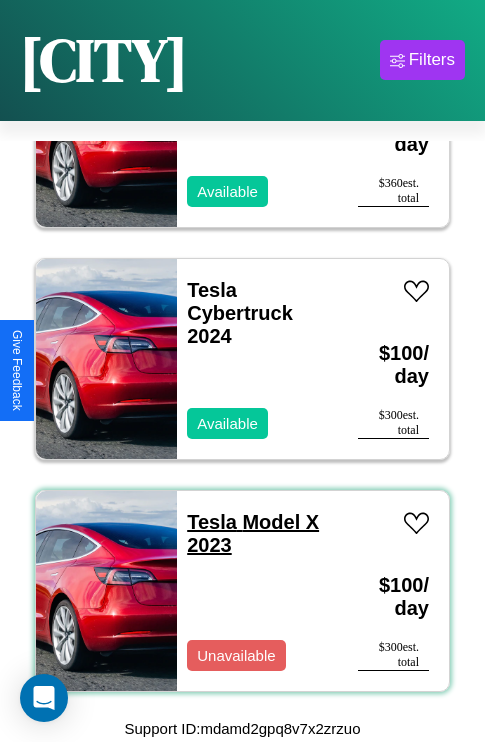 click on "Tesla   Model X   2023" at bounding box center (253, 533) 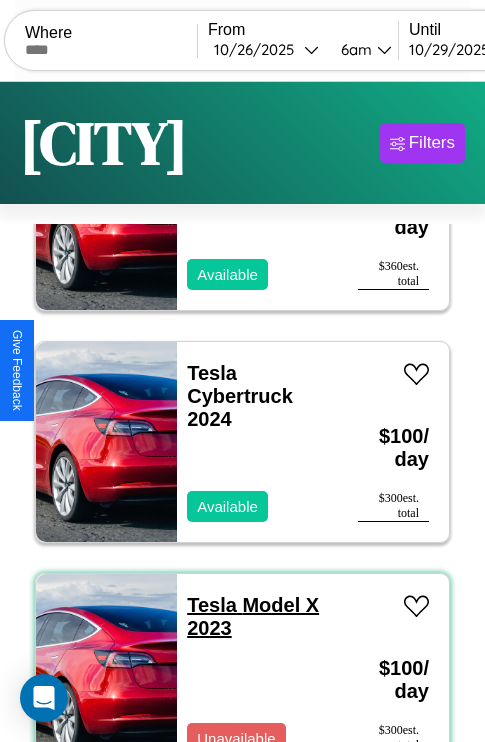 scroll, scrollTop: 0, scrollLeft: 0, axis: both 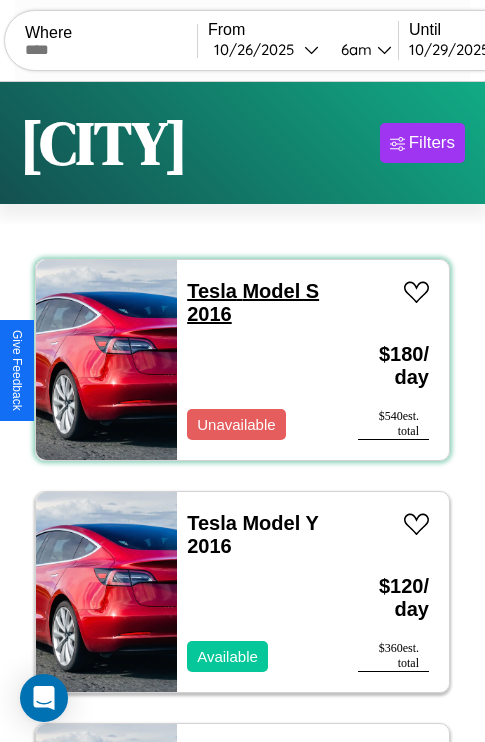 click on "Tesla   Model S   2016" at bounding box center [253, 302] 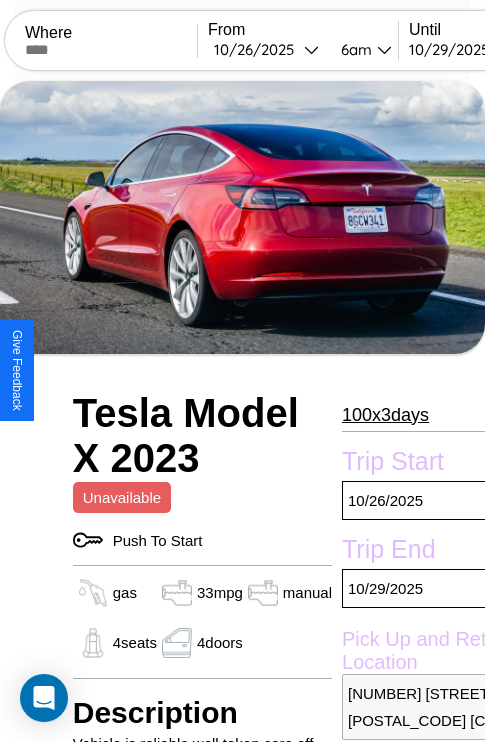 scroll, scrollTop: 471, scrollLeft: 0, axis: vertical 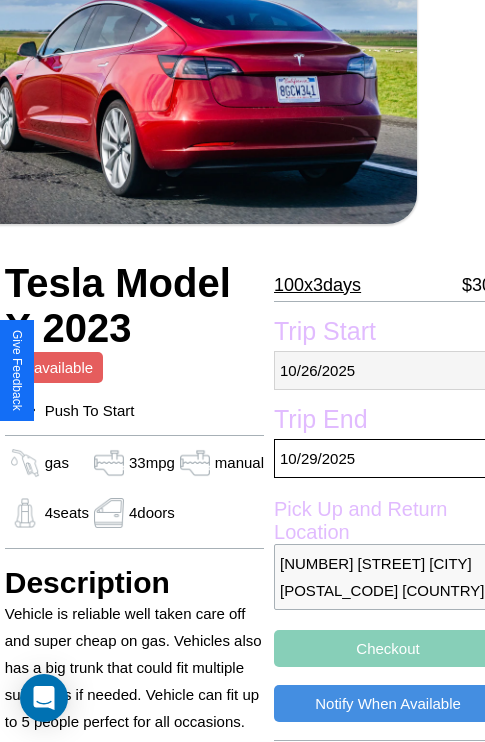click on "[MONTH] / [DAY] / [YEAR]" at bounding box center (388, 370) 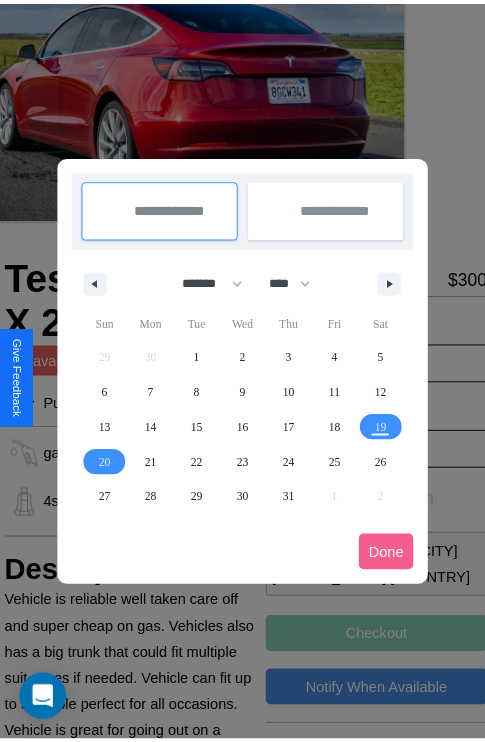 scroll, scrollTop: 0, scrollLeft: 68, axis: horizontal 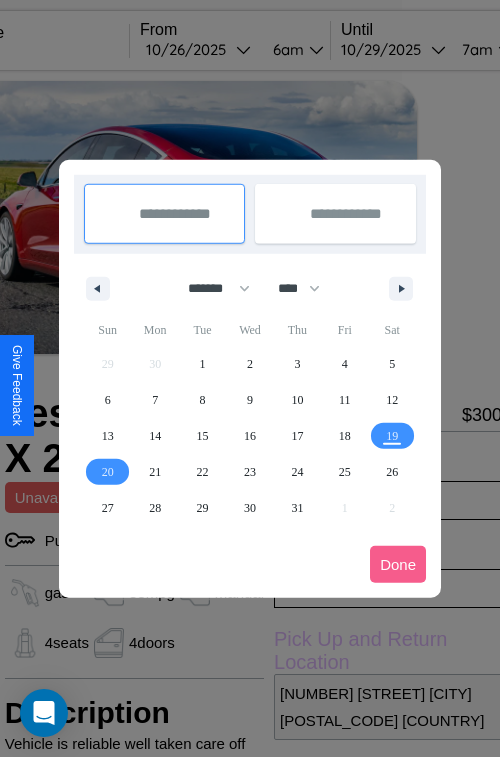 click at bounding box center [250, 378] 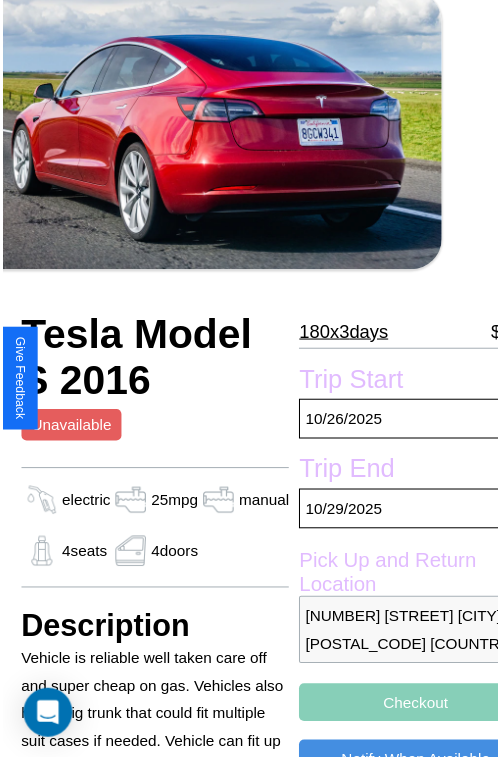 scroll, scrollTop: 130, scrollLeft: 80, axis: both 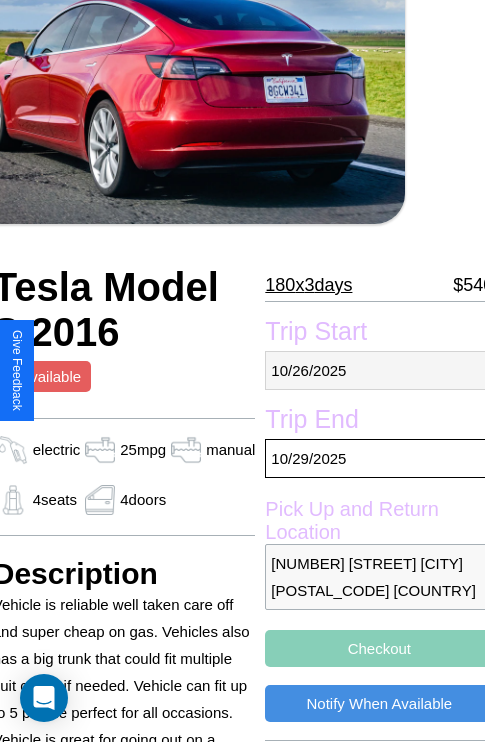 click on "[MONTH] / [DAY] / [YEAR]" at bounding box center [379, 370] 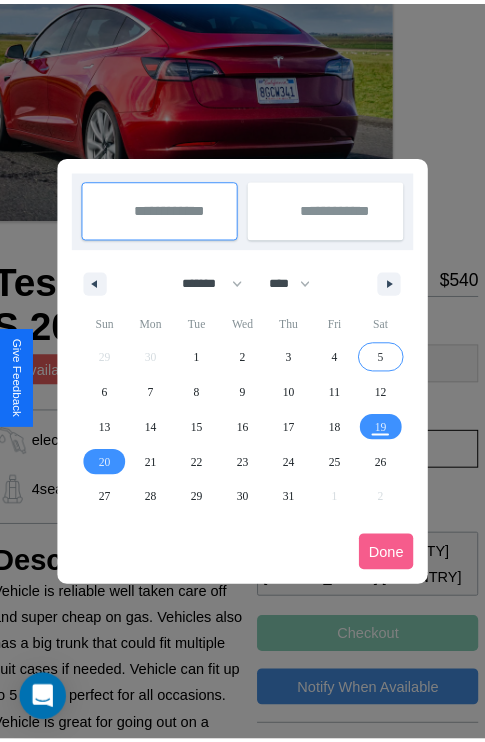 scroll, scrollTop: 0, scrollLeft: 80, axis: horizontal 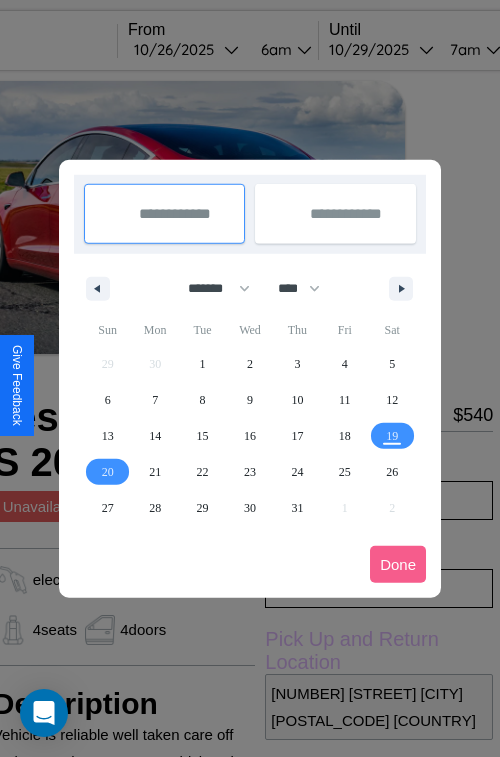 click at bounding box center [250, 378] 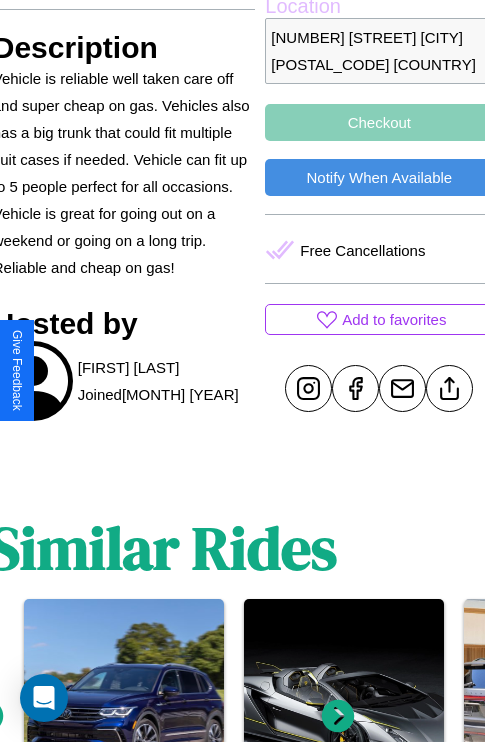 scroll, scrollTop: 674, scrollLeft: 80, axis: both 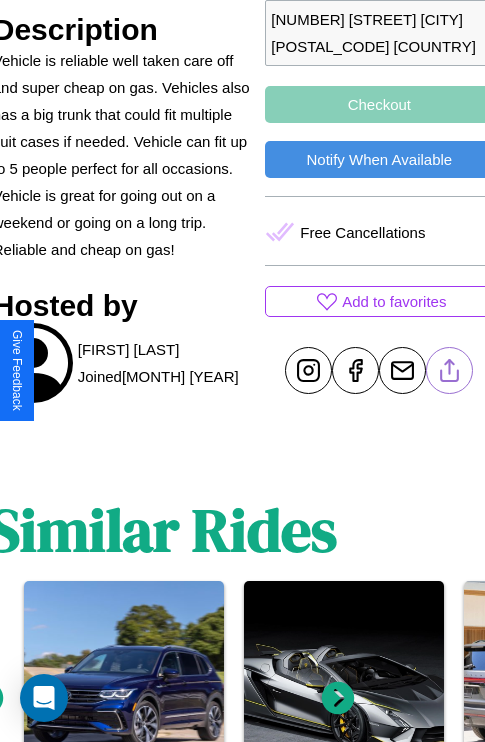 click 